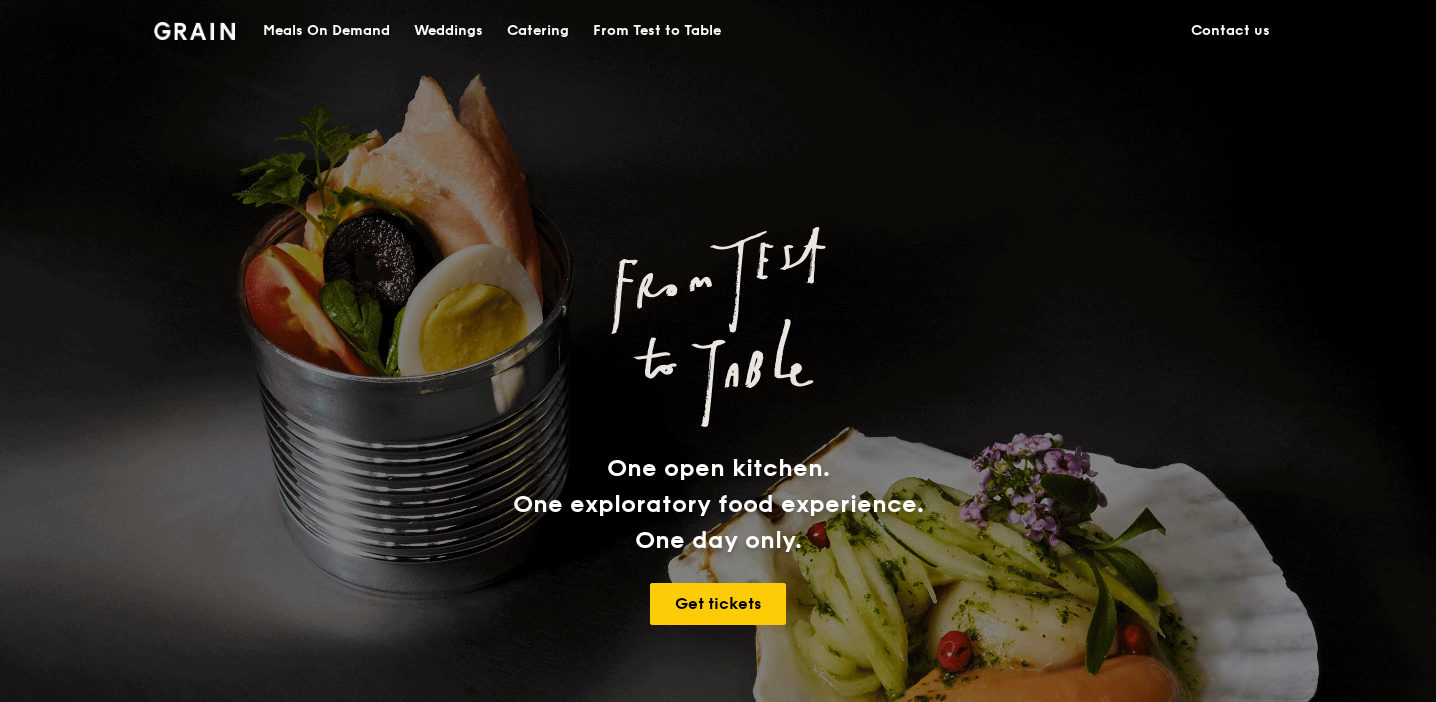 scroll, scrollTop: 0, scrollLeft: 0, axis: both 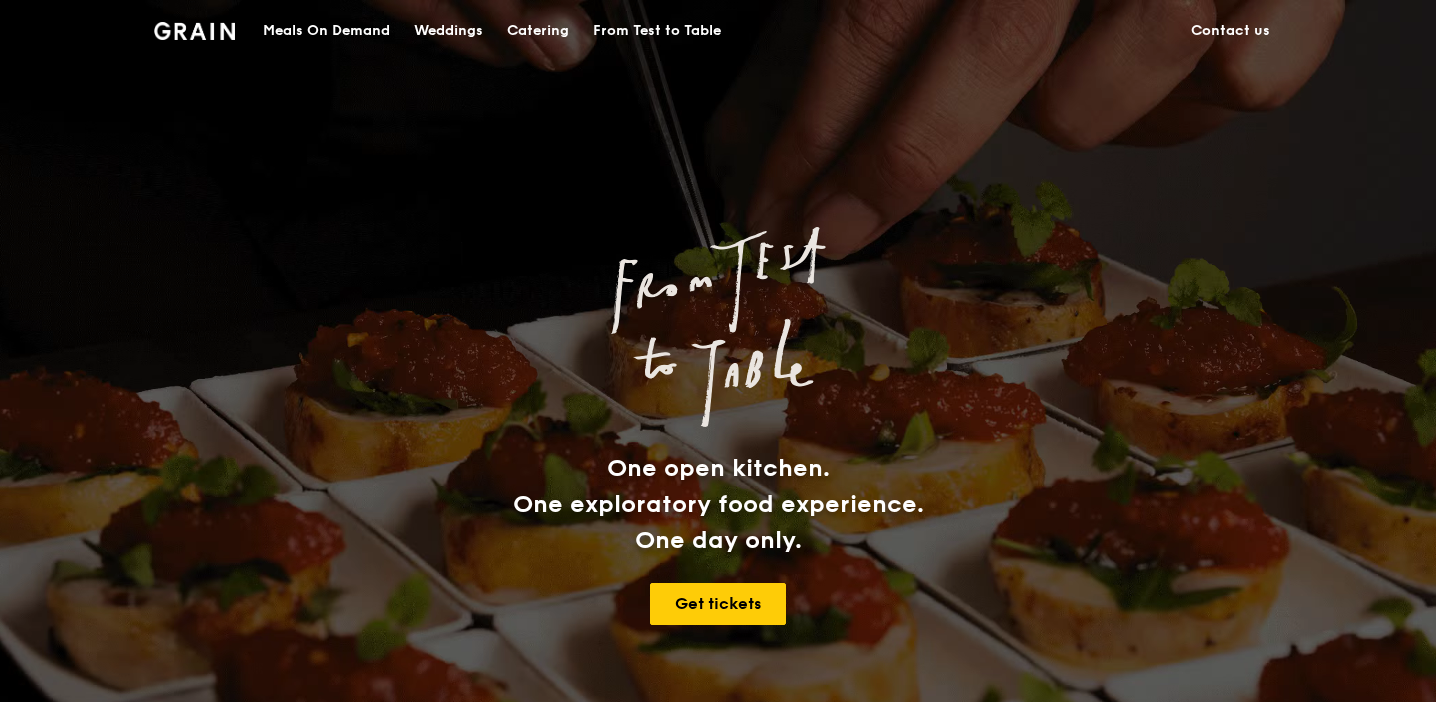 click on "Catering" at bounding box center (538, 31) 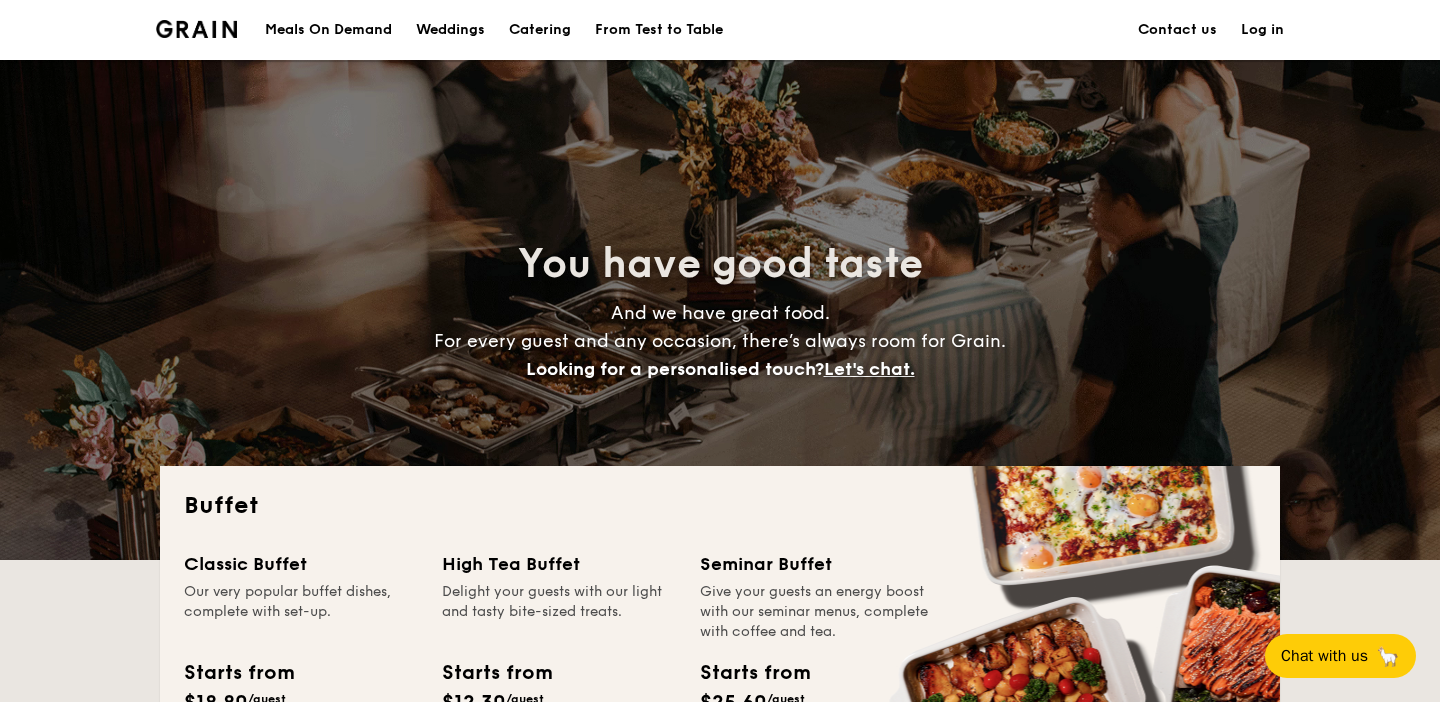 scroll, scrollTop: 0, scrollLeft: 0, axis: both 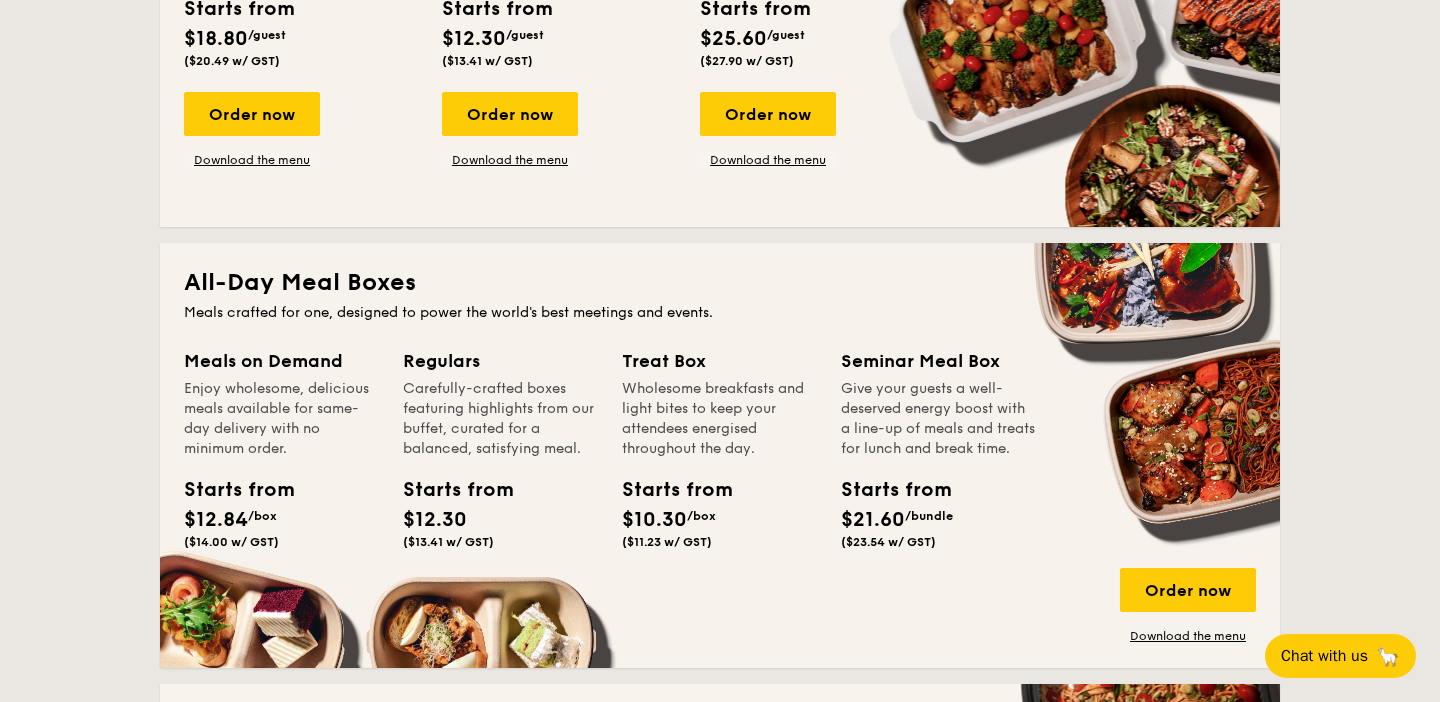 click on "Starts from
$12.30
/guest
($13.41 w/ GST)" at bounding box center (559, 35) 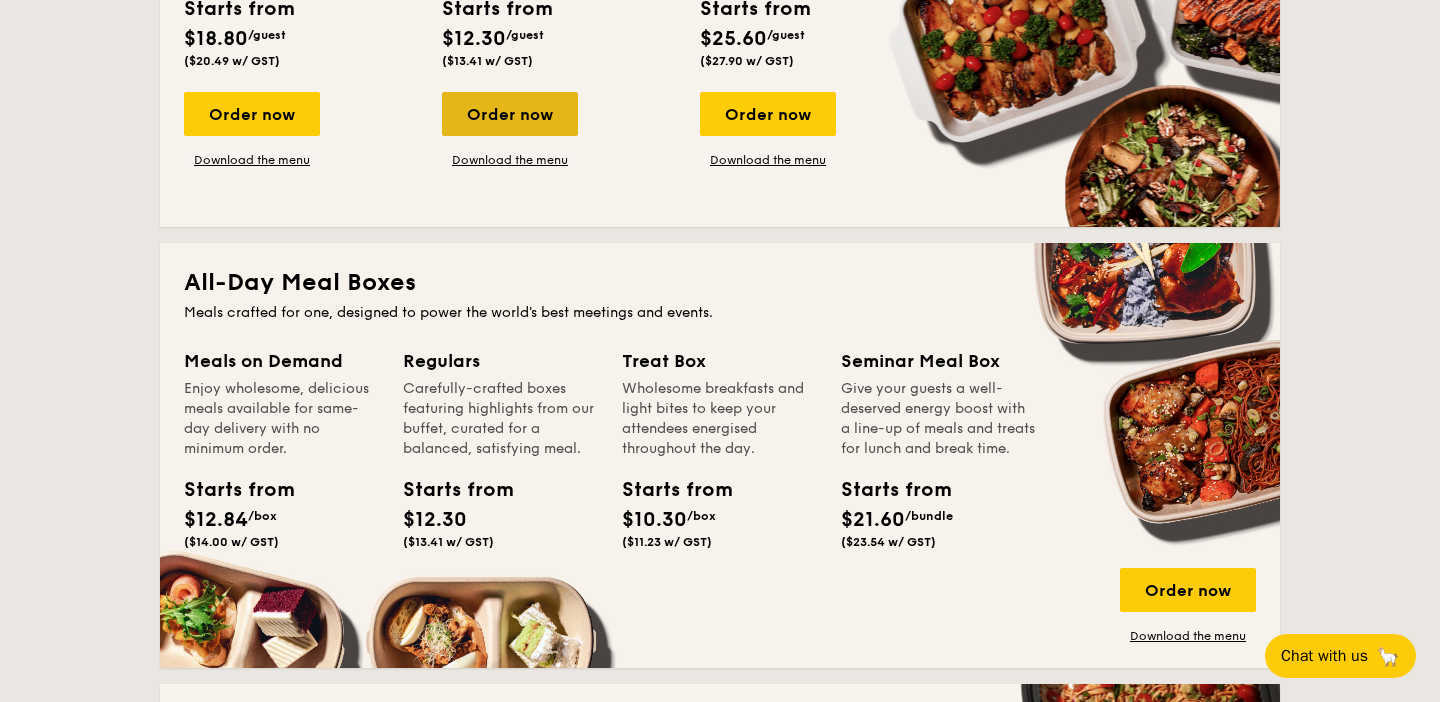 click on "Order now" at bounding box center (510, 114) 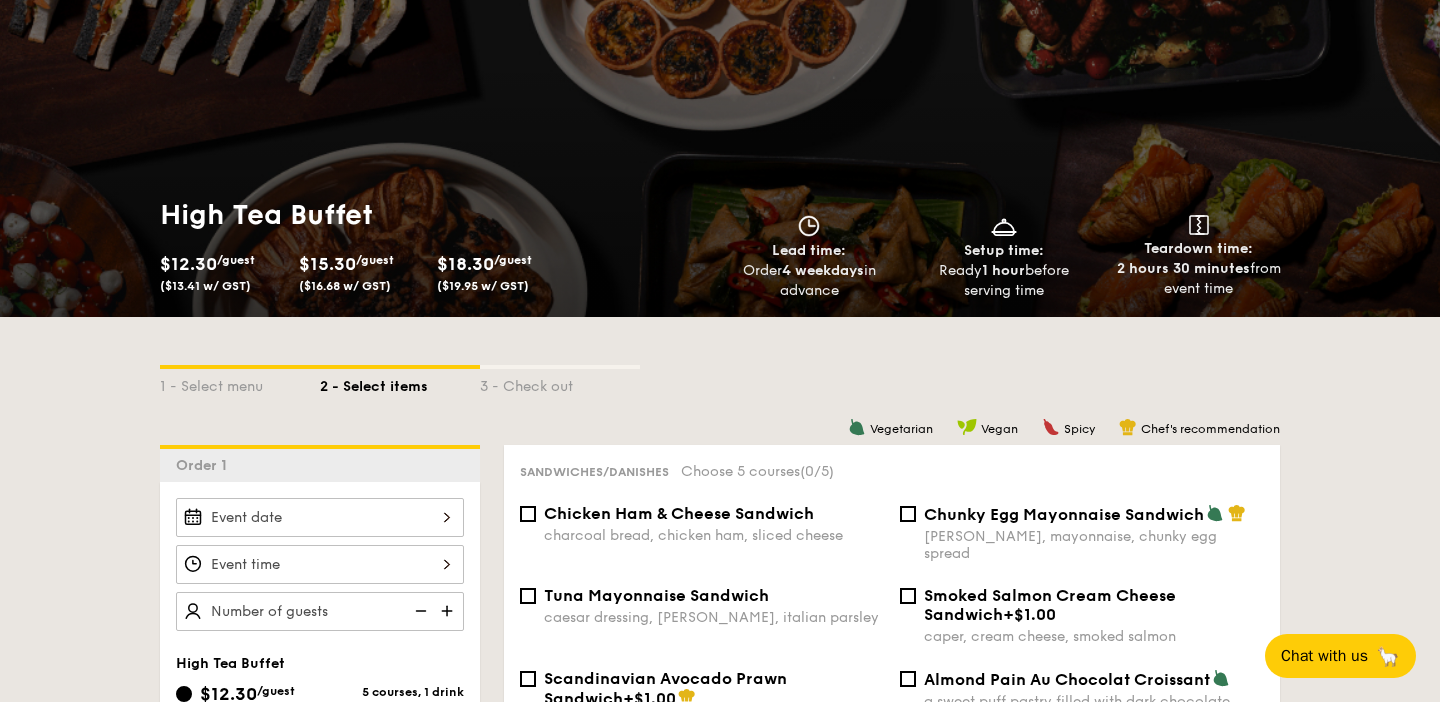 scroll, scrollTop: 160, scrollLeft: 0, axis: vertical 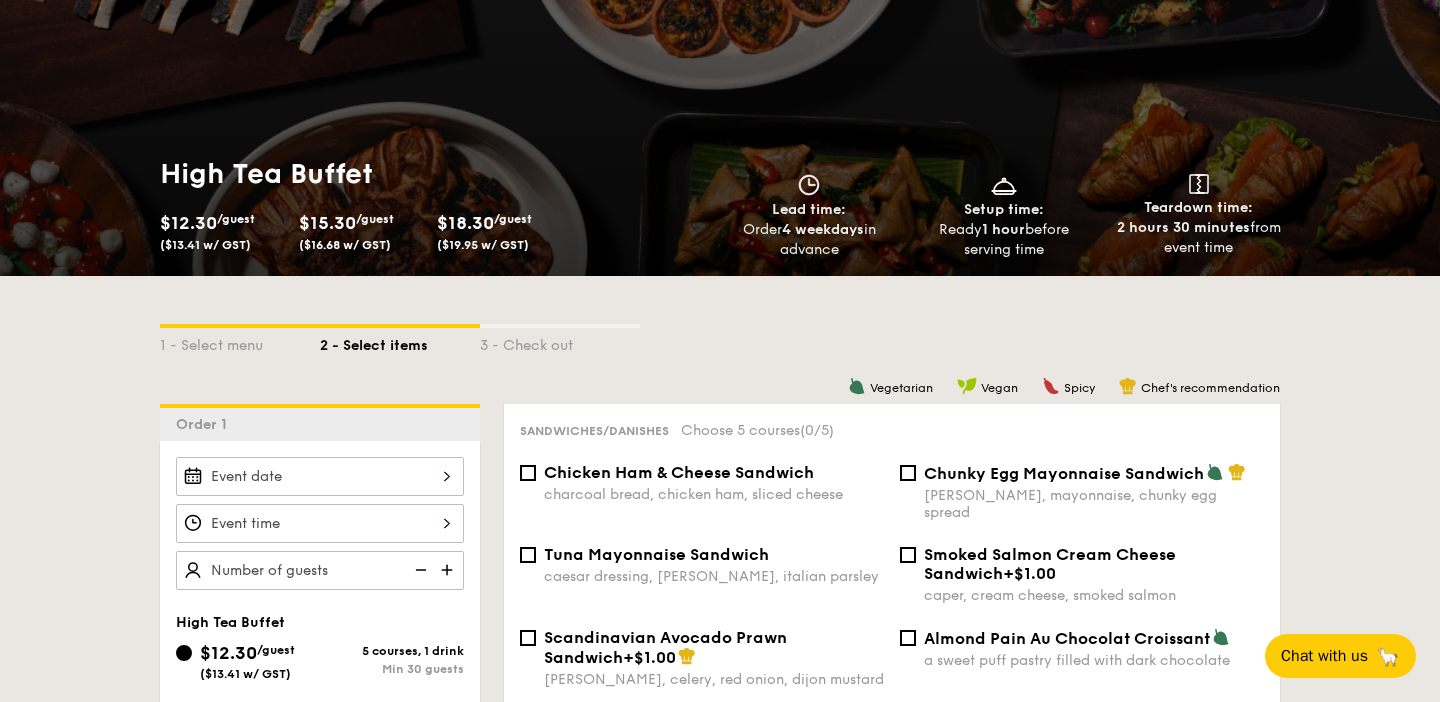 click at bounding box center [320, 476] 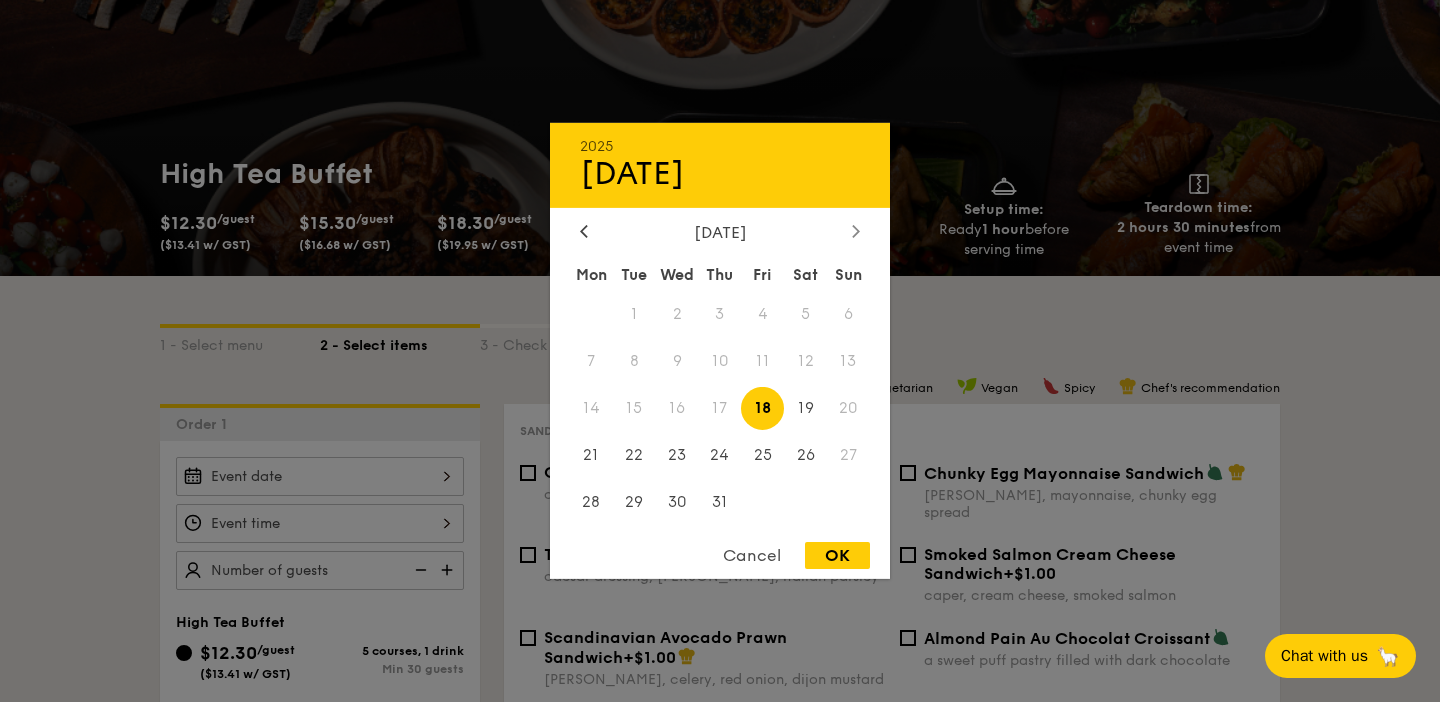 click at bounding box center [856, 232] 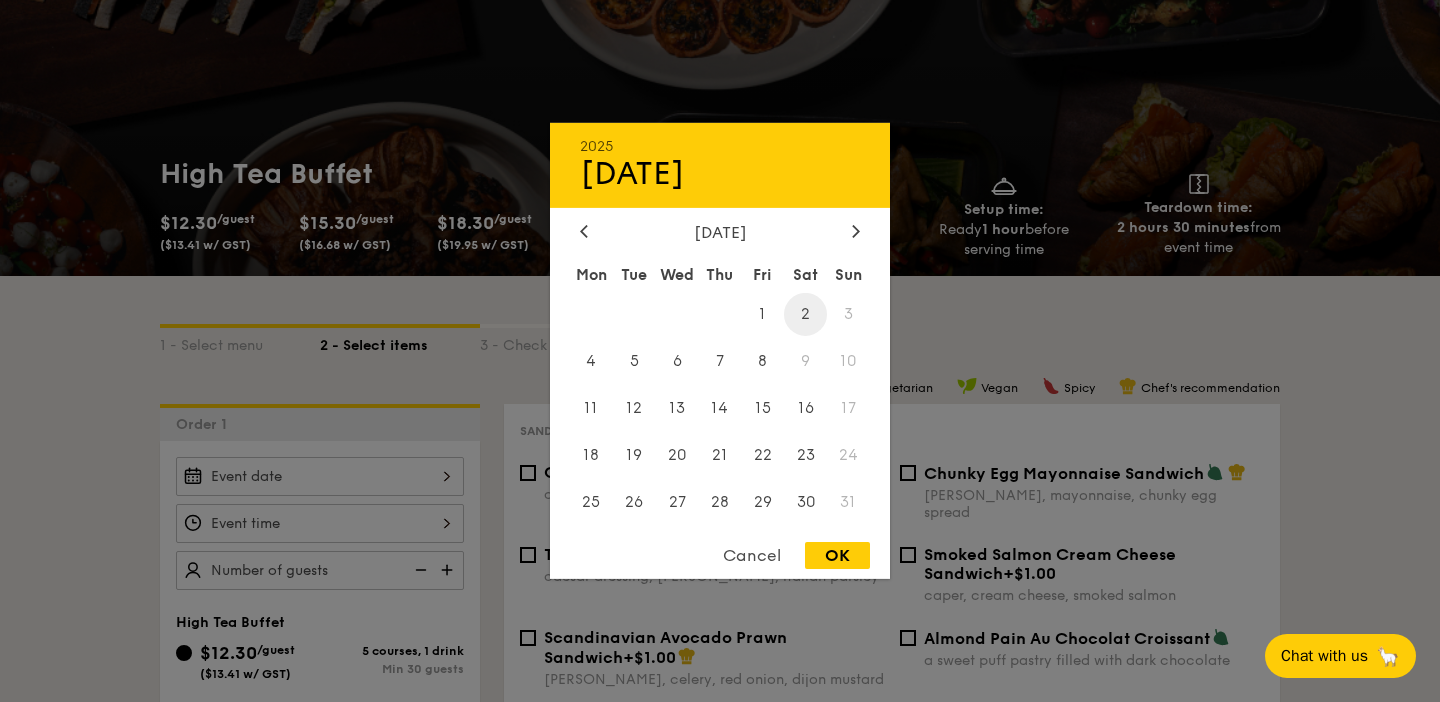 click on "2" at bounding box center [805, 314] 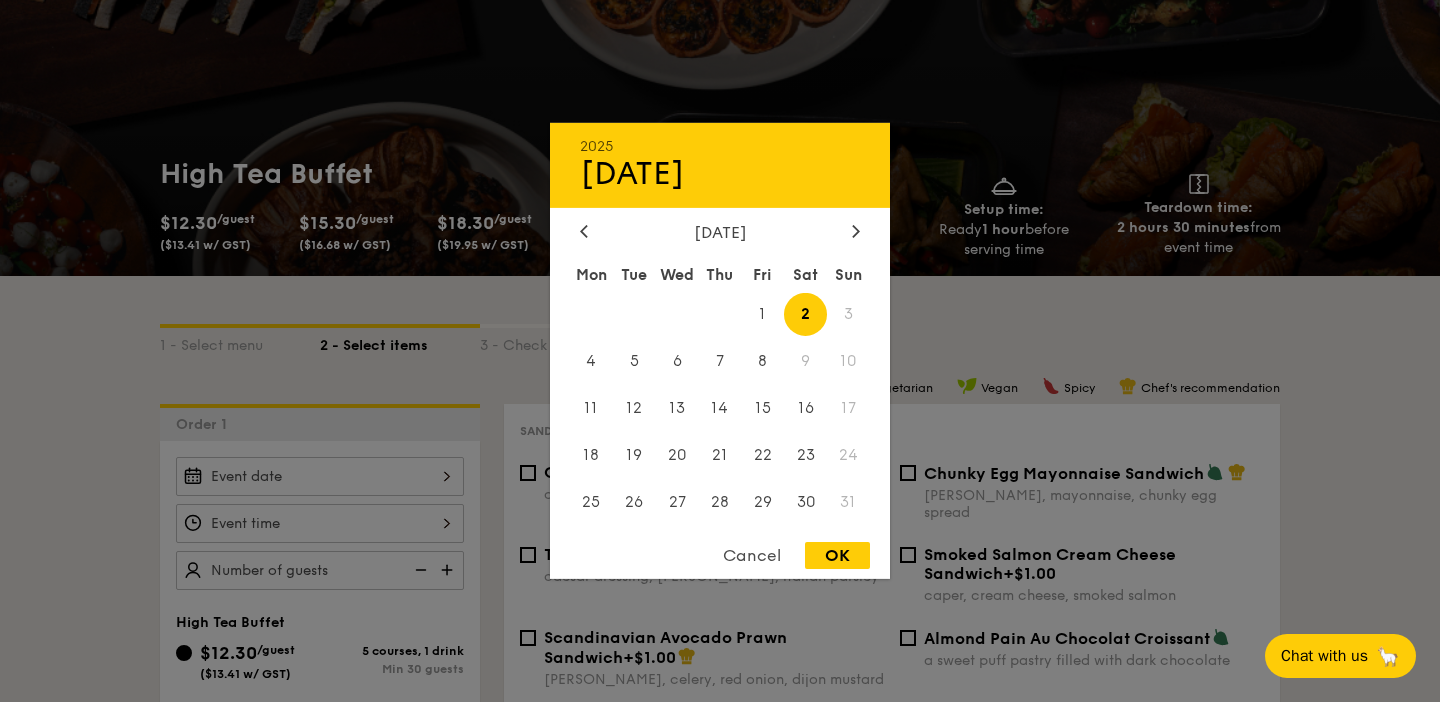 click on "OK" at bounding box center (837, 555) 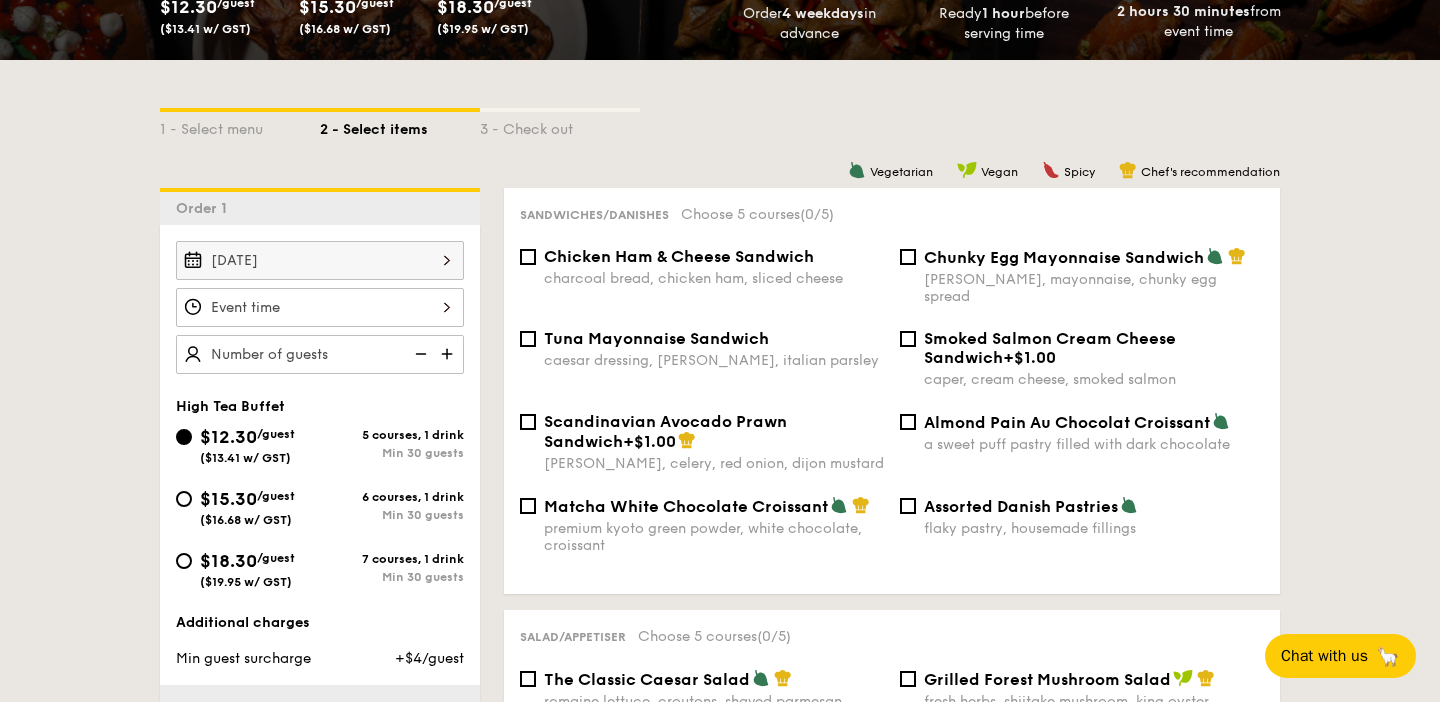 scroll, scrollTop: 466, scrollLeft: 0, axis: vertical 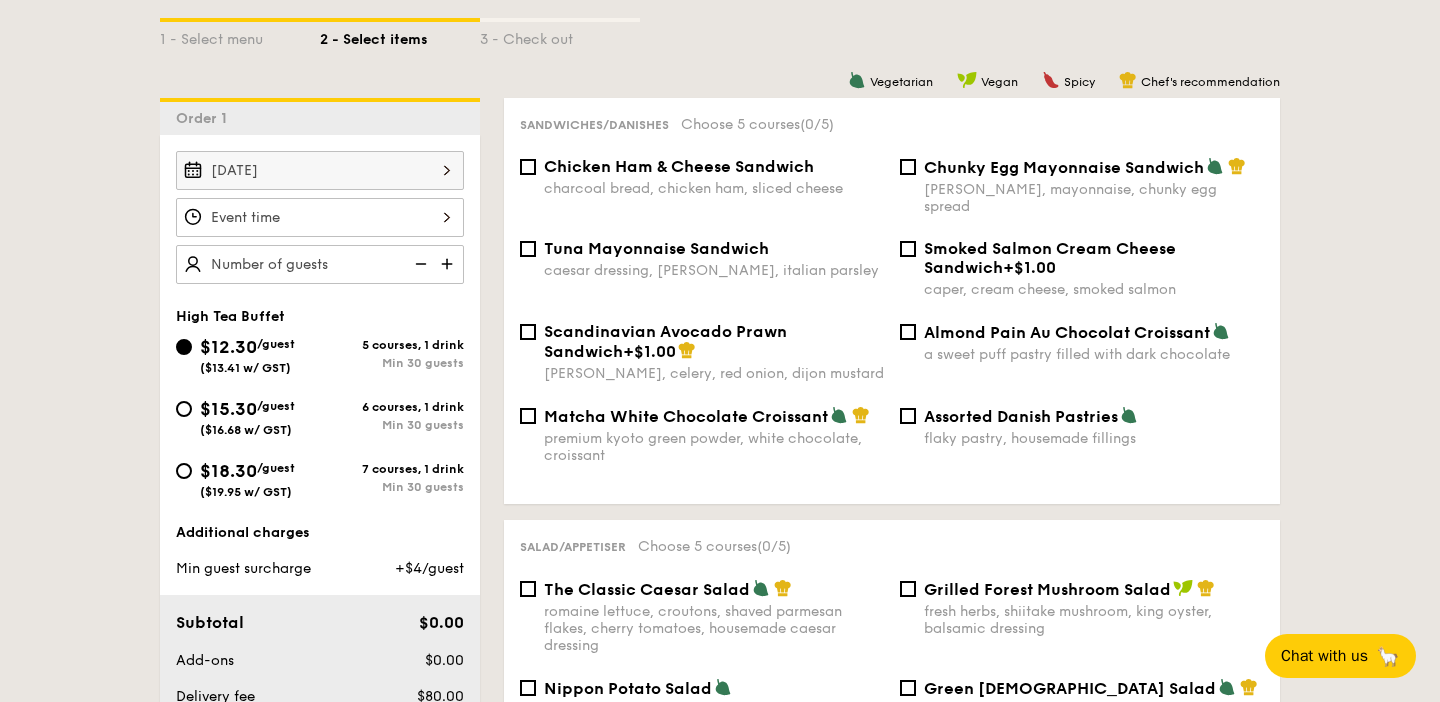 click at bounding box center (449, 264) 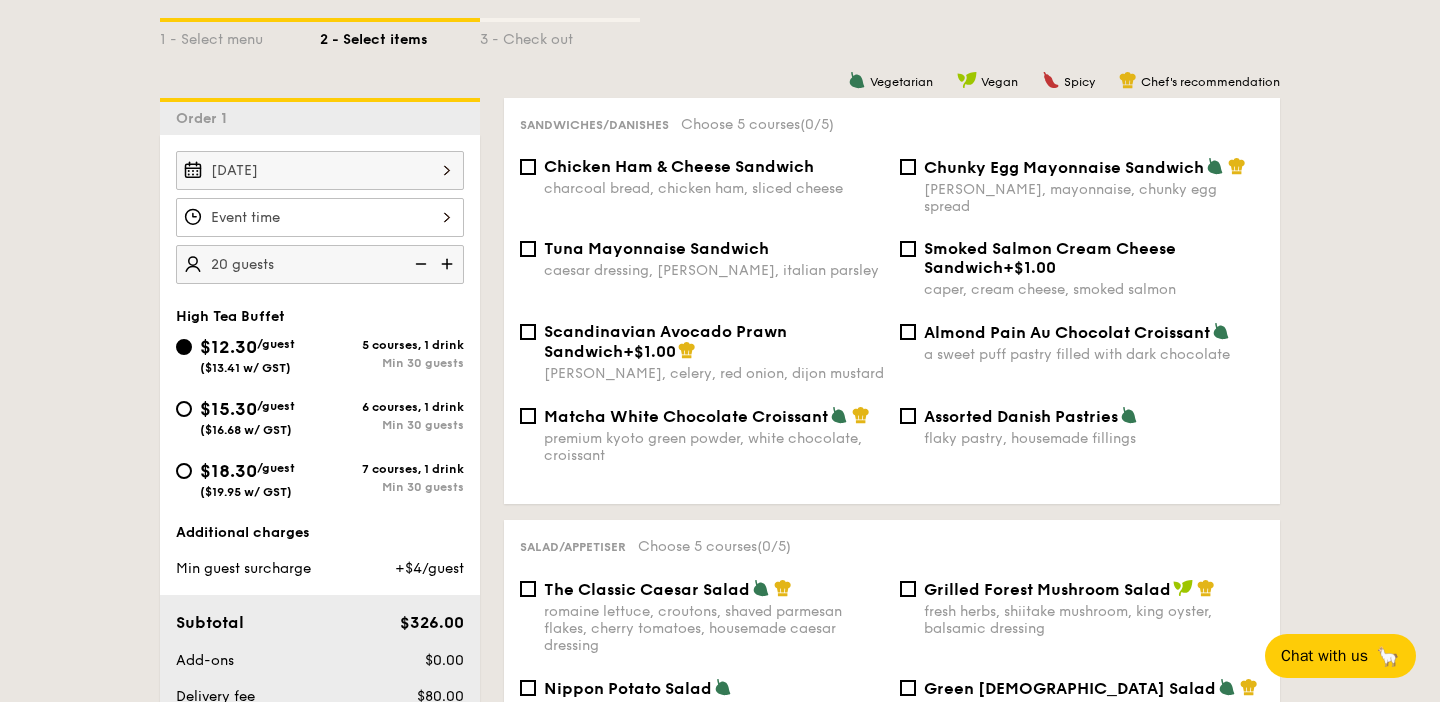 click at bounding box center (449, 264) 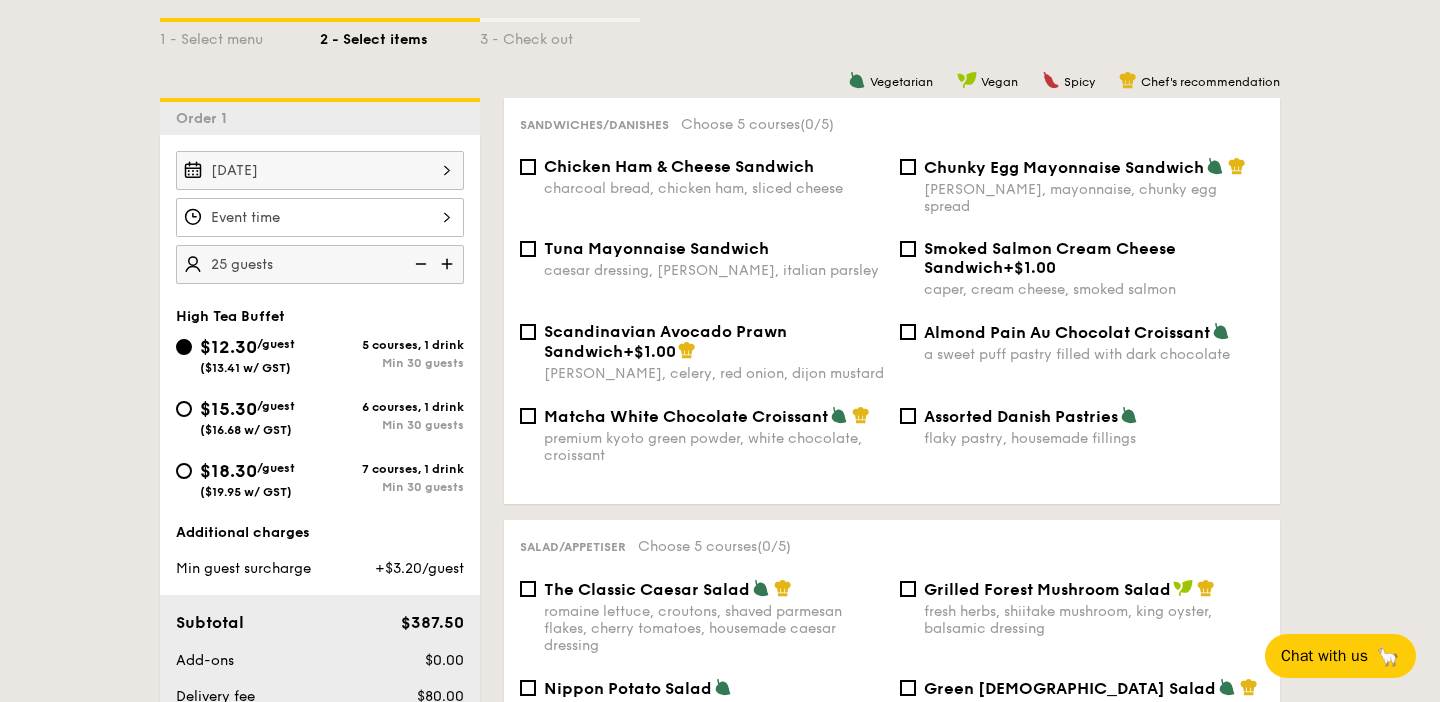 click on "Scandinavian Avocado Prawn Sandwich
+$1.00" at bounding box center [714, 341] 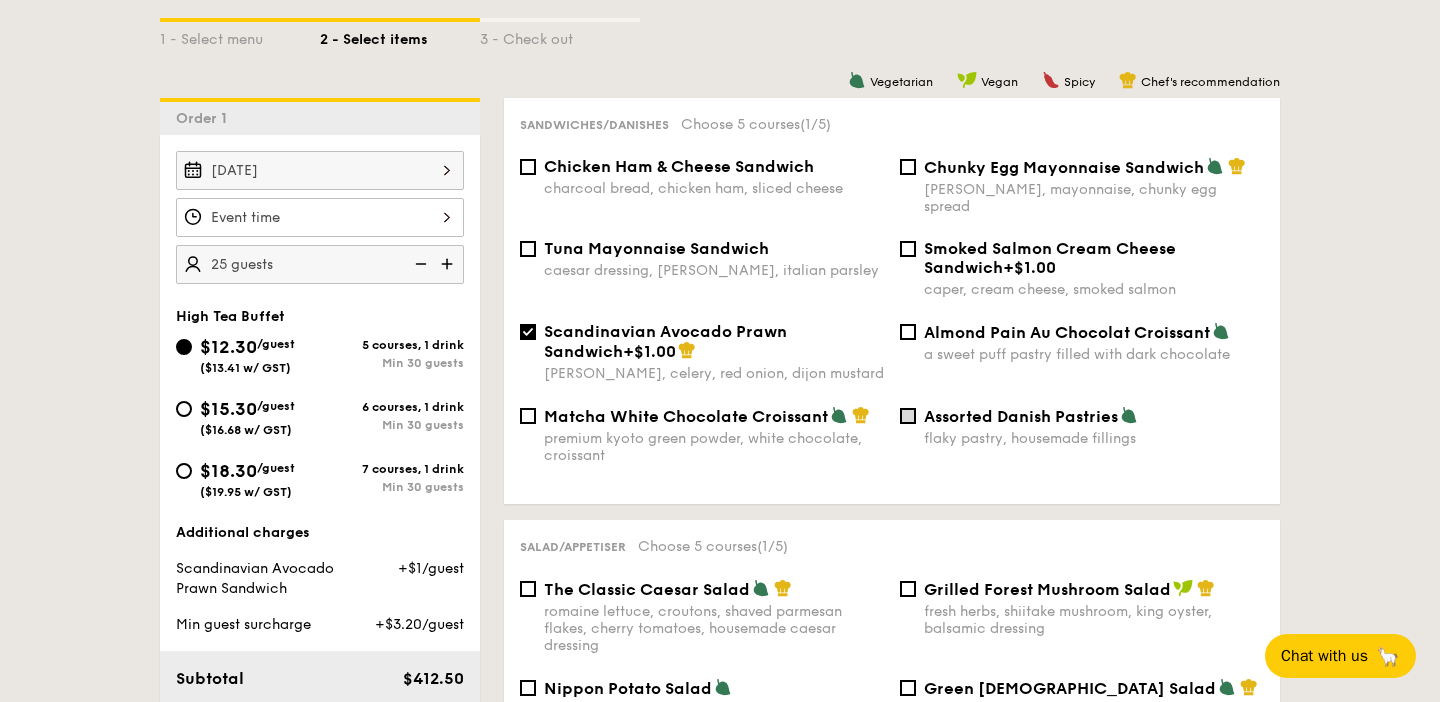 click on "Assorted Danish Pastries flaky pastry, housemade fillings" at bounding box center (908, 416) 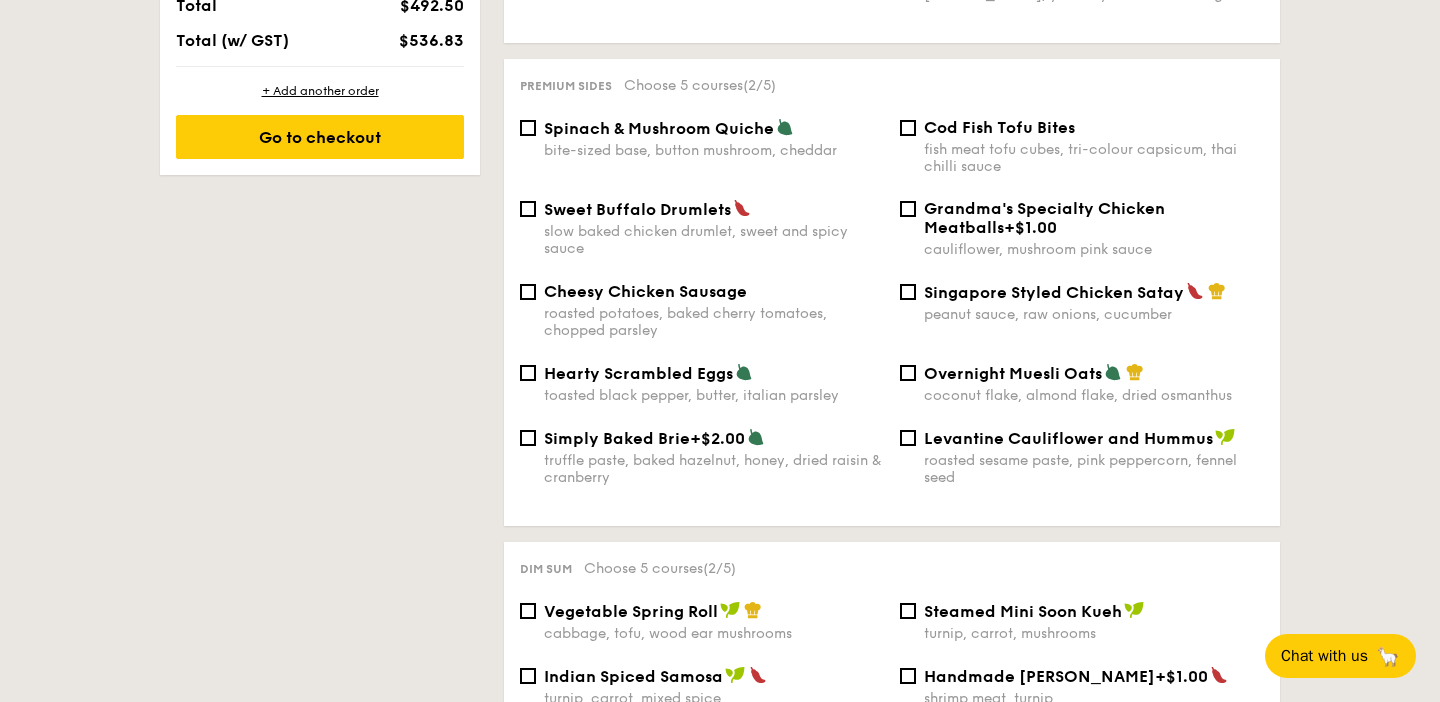 scroll, scrollTop: 1278, scrollLeft: 0, axis: vertical 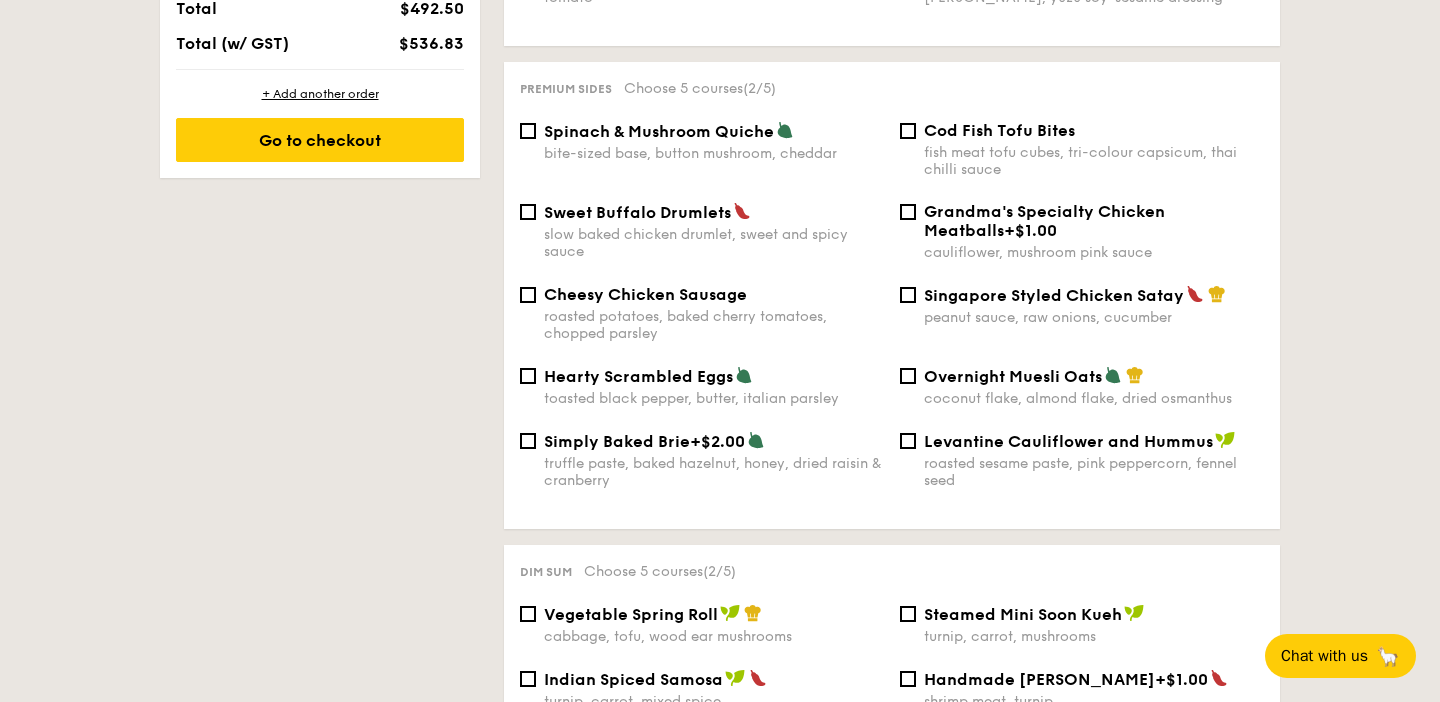 click on "Cod Fish Tofu Bites fish meat tofu cubes, tri-colour capsicum, thai chilli sauce" at bounding box center [1082, 149] 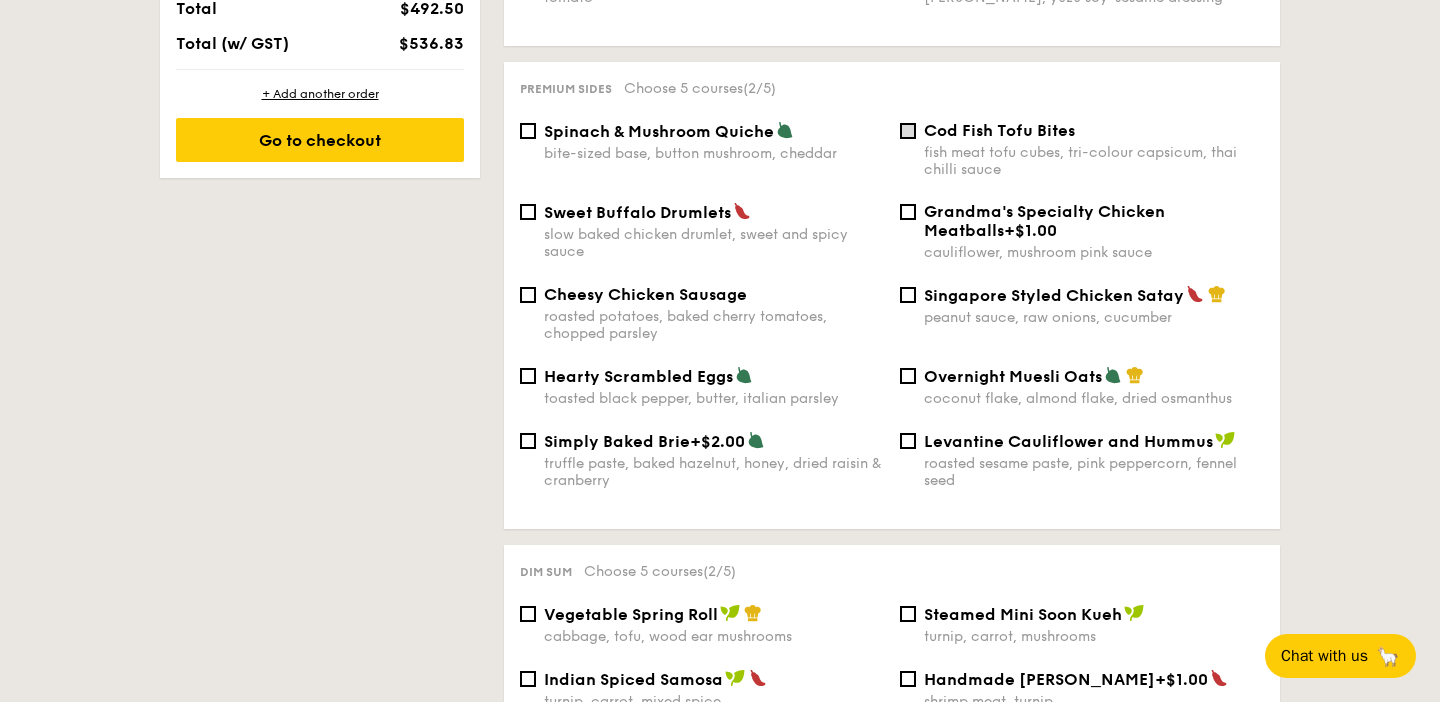click on "Cod Fish Tofu Bites fish meat tofu cubes, tri-colour capsicum, thai chilli sauce" at bounding box center (908, 131) 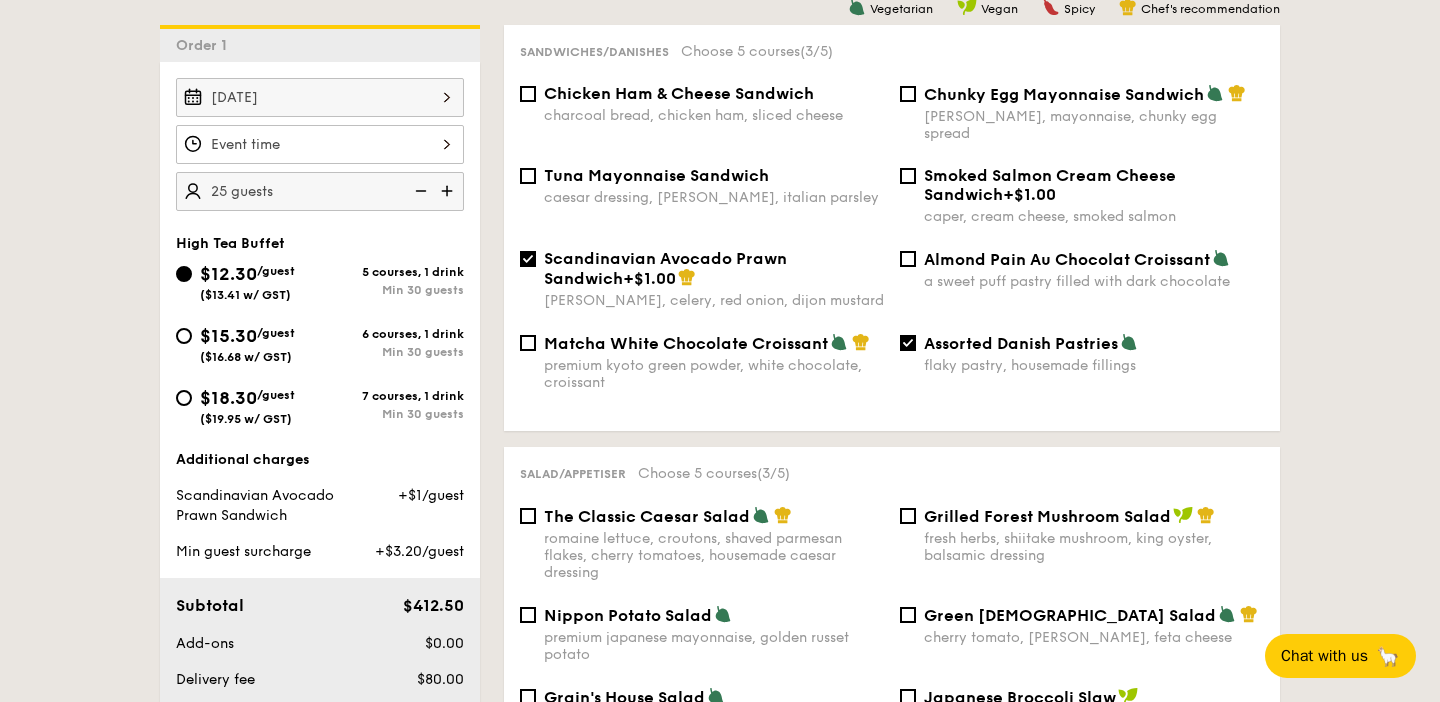 scroll, scrollTop: 539, scrollLeft: 0, axis: vertical 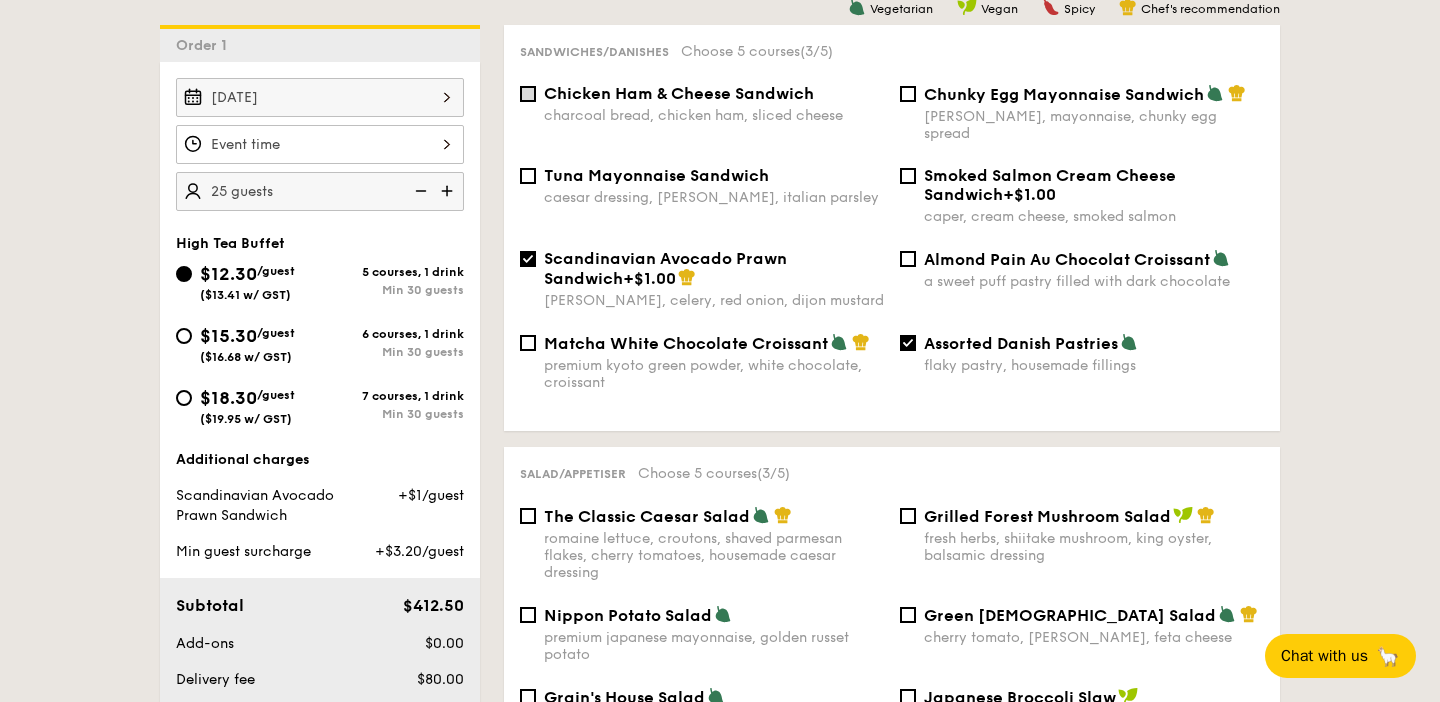 click on "Chicken Ham & Cheese Sandwich charcoal bread, chicken ham, sliced cheese" at bounding box center [528, 94] 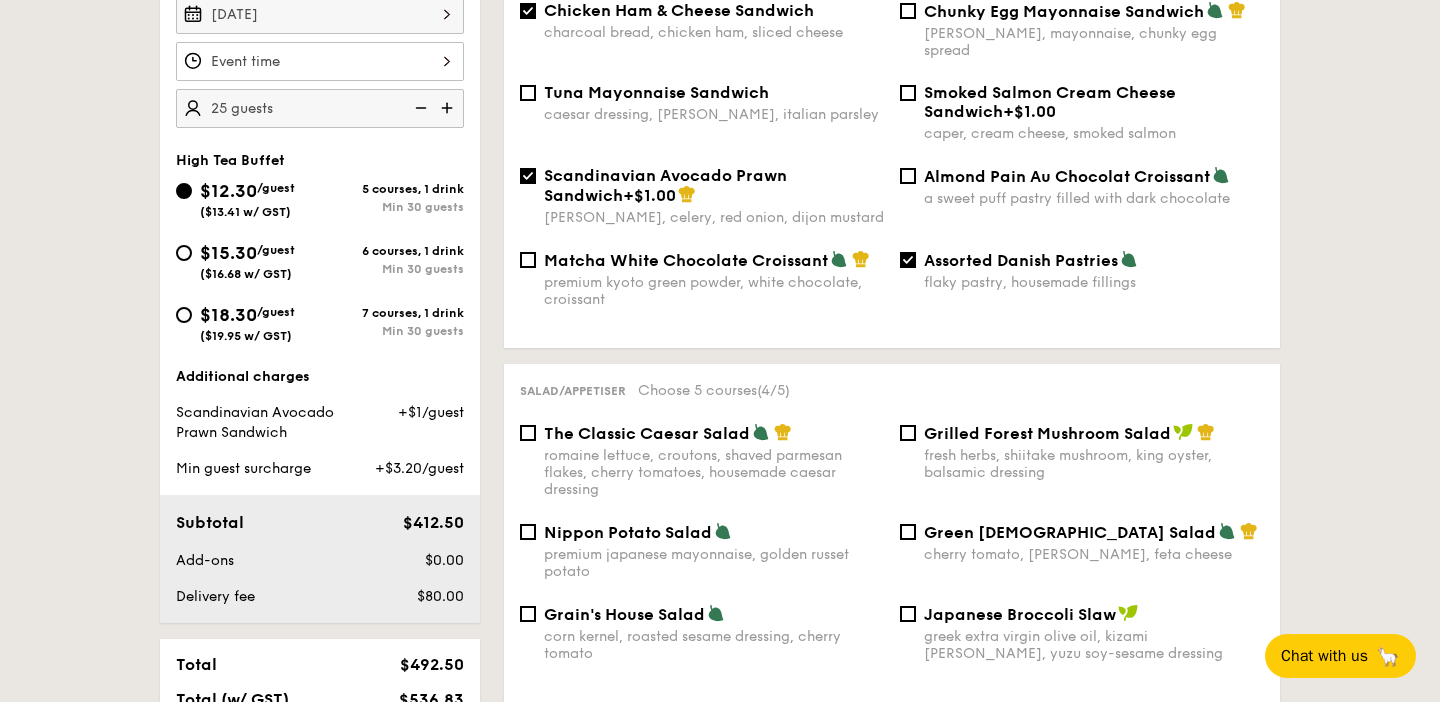 scroll, scrollTop: 624, scrollLeft: 0, axis: vertical 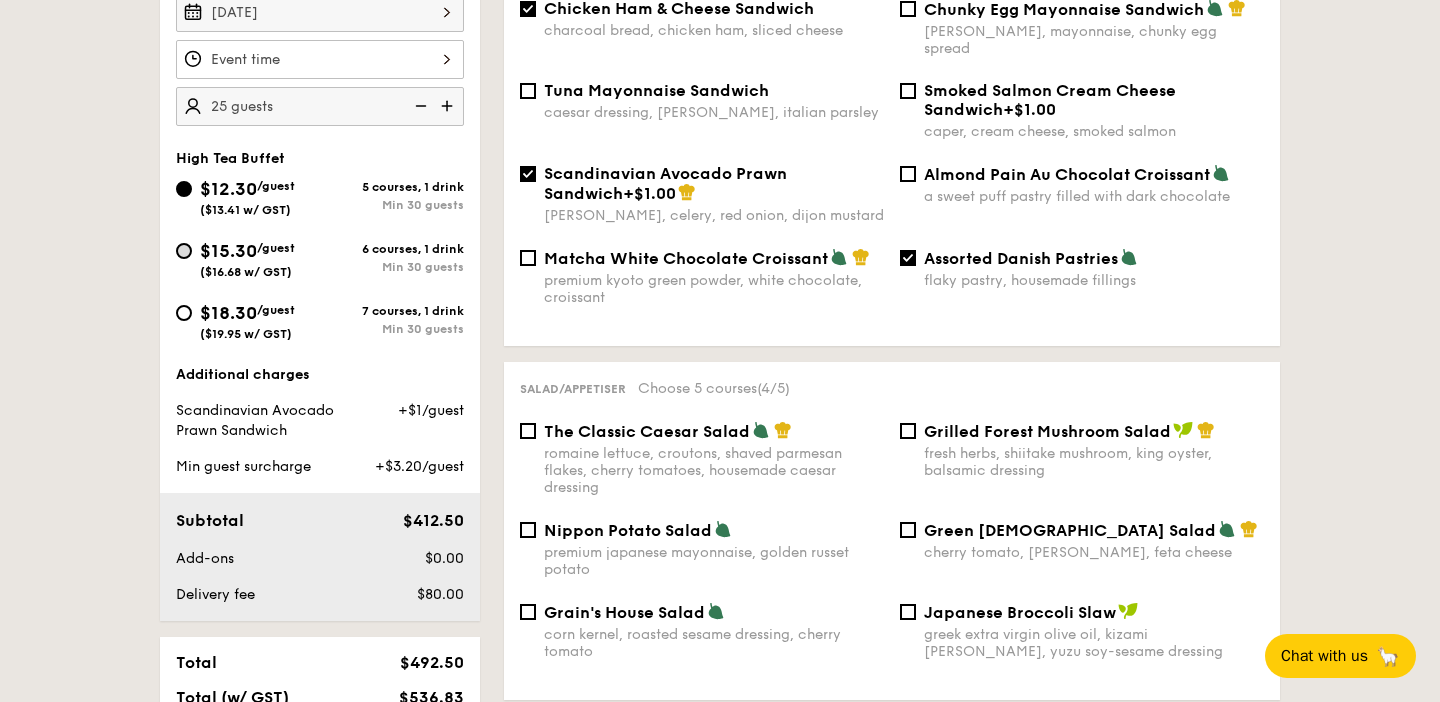 click on "$15.30
/guest
($16.68 w/ GST)
6 courses, 1 drink
Min 30 guests" at bounding box center (184, 251) 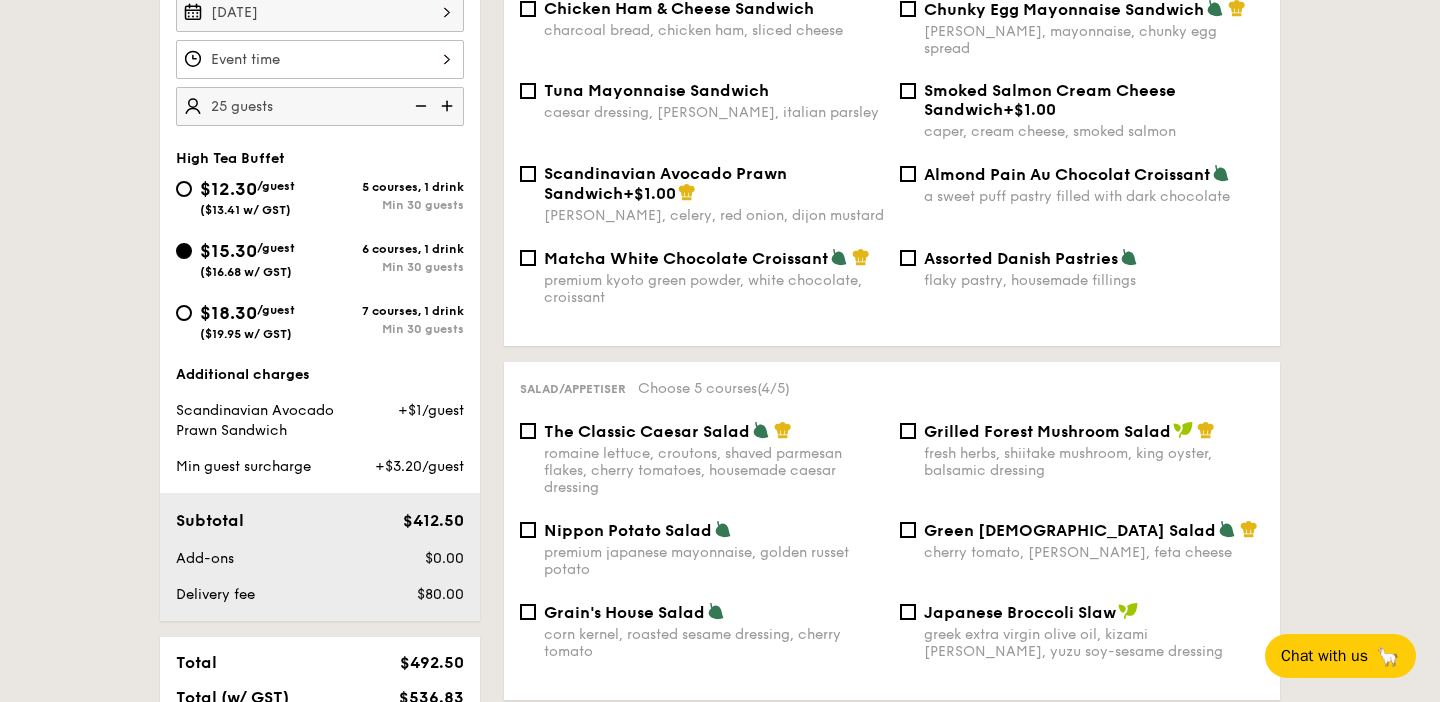 checkbox on "false" 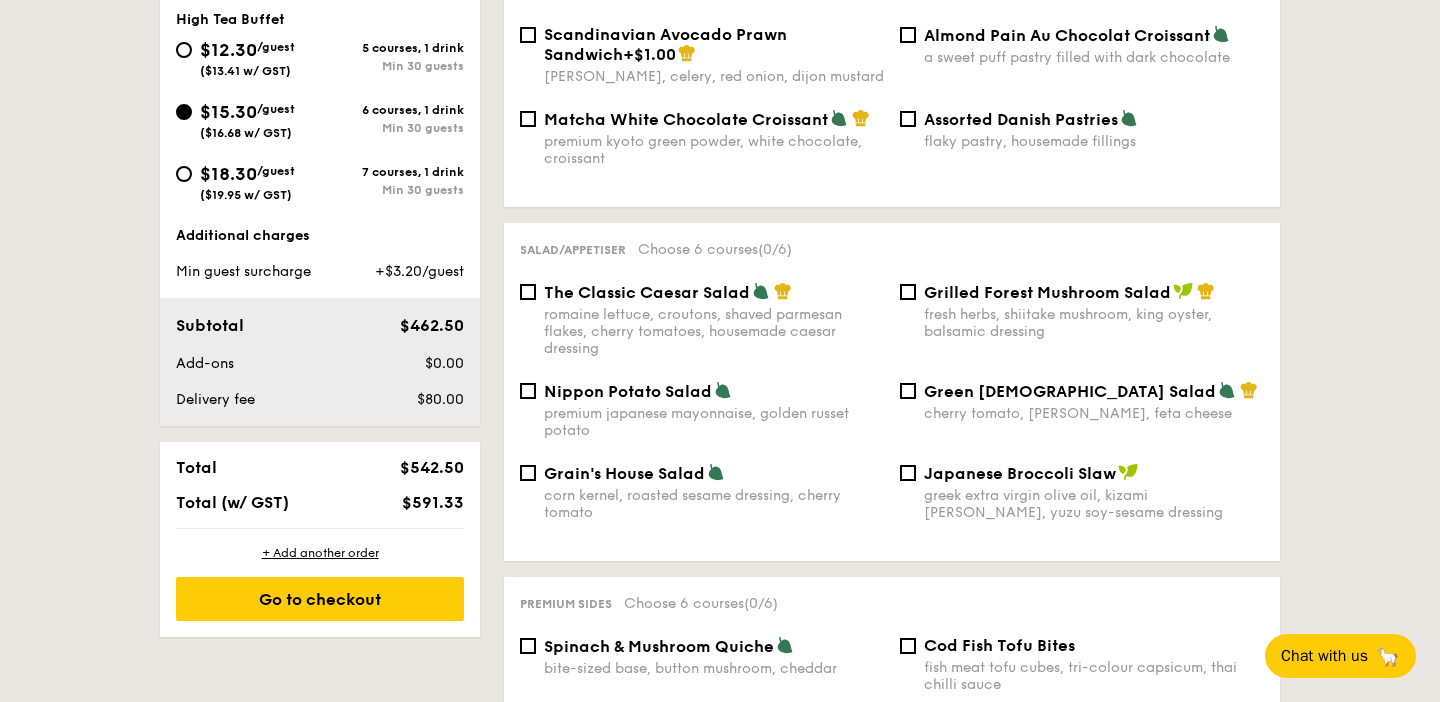 scroll, scrollTop: 713, scrollLeft: 0, axis: vertical 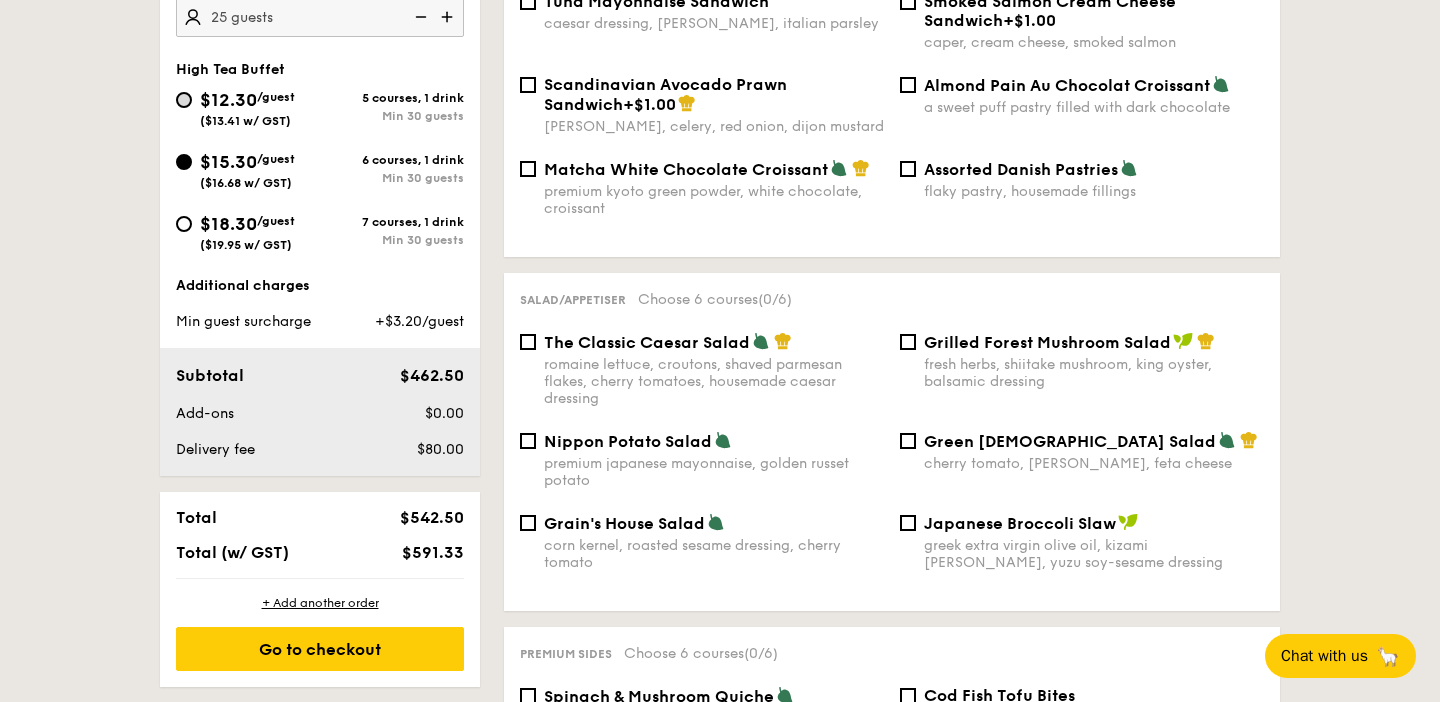 click on "$12.30
/guest
($13.41 w/ GST)
5 courses, 1 drink
Min 30 guests" at bounding box center (184, 100) 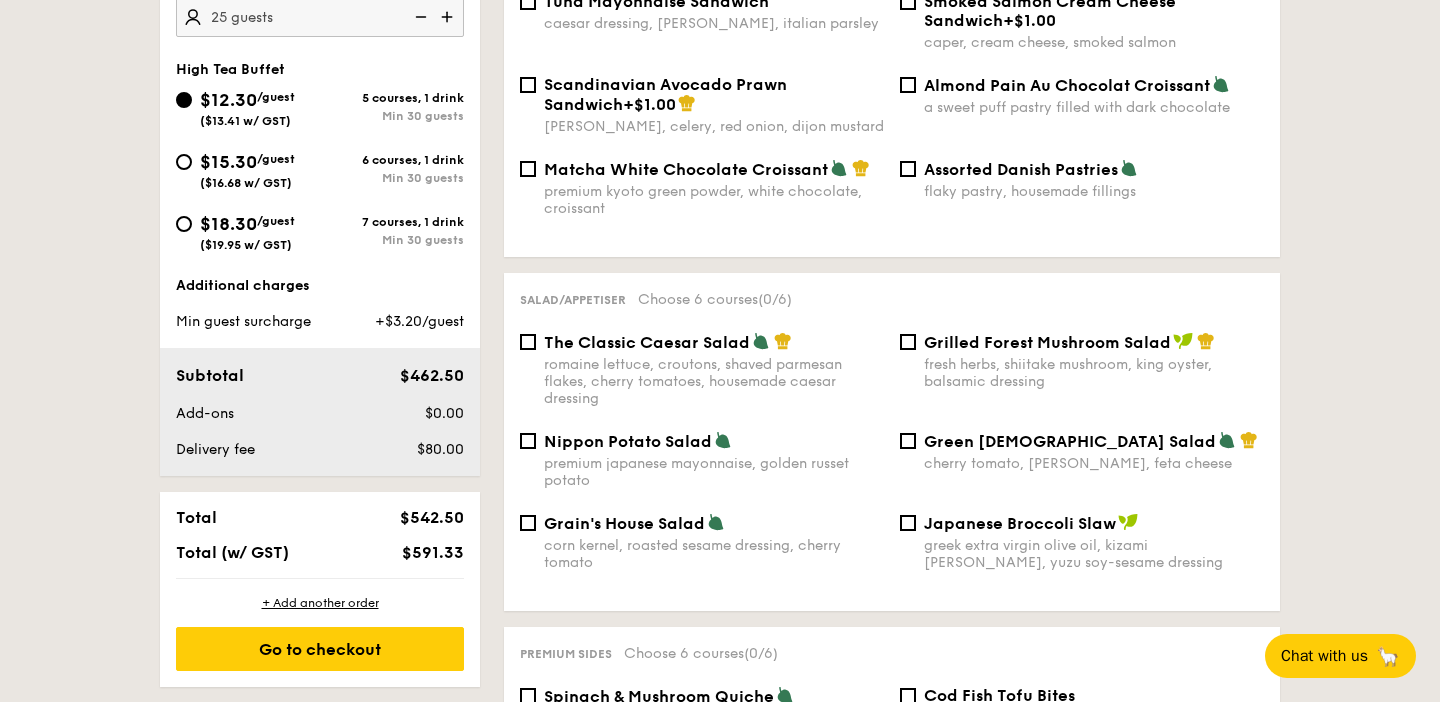 radio on "true" 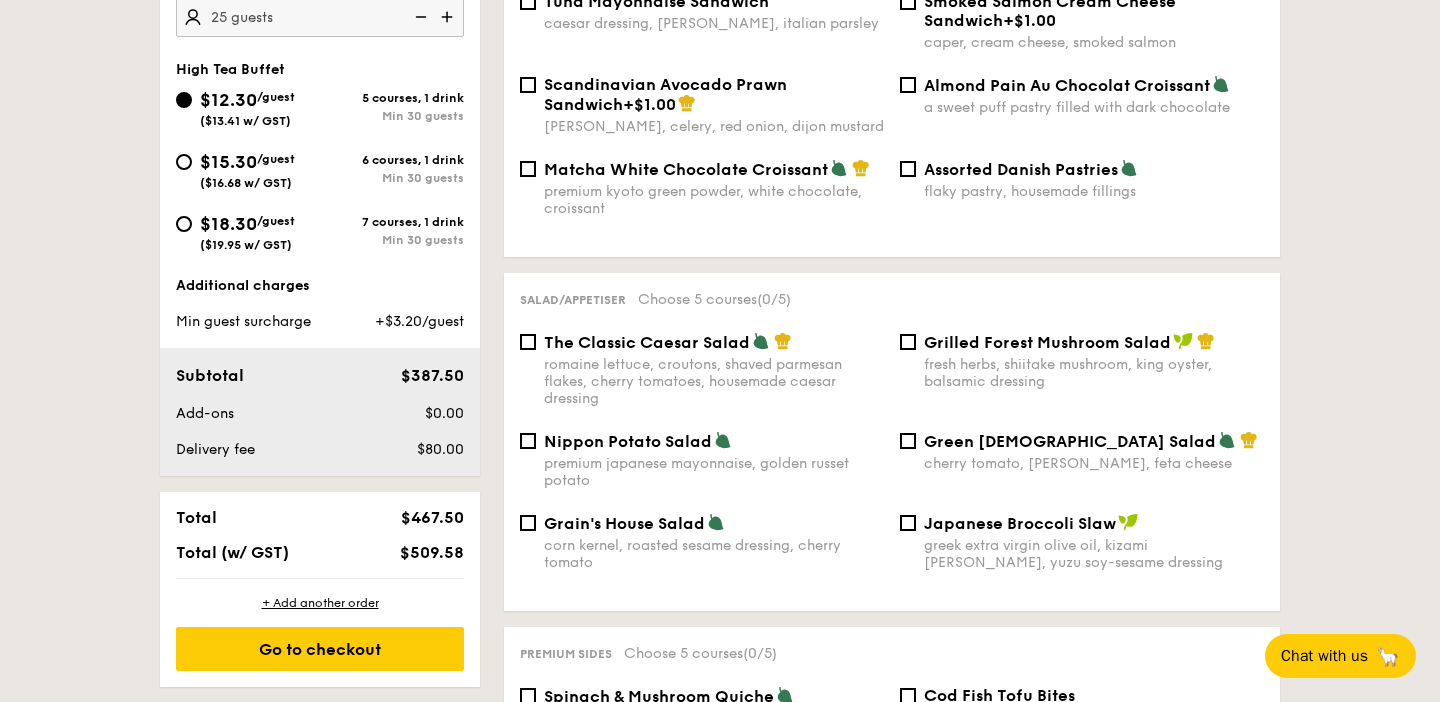 click on "+$3.20/guest" at bounding box center (419, 321) 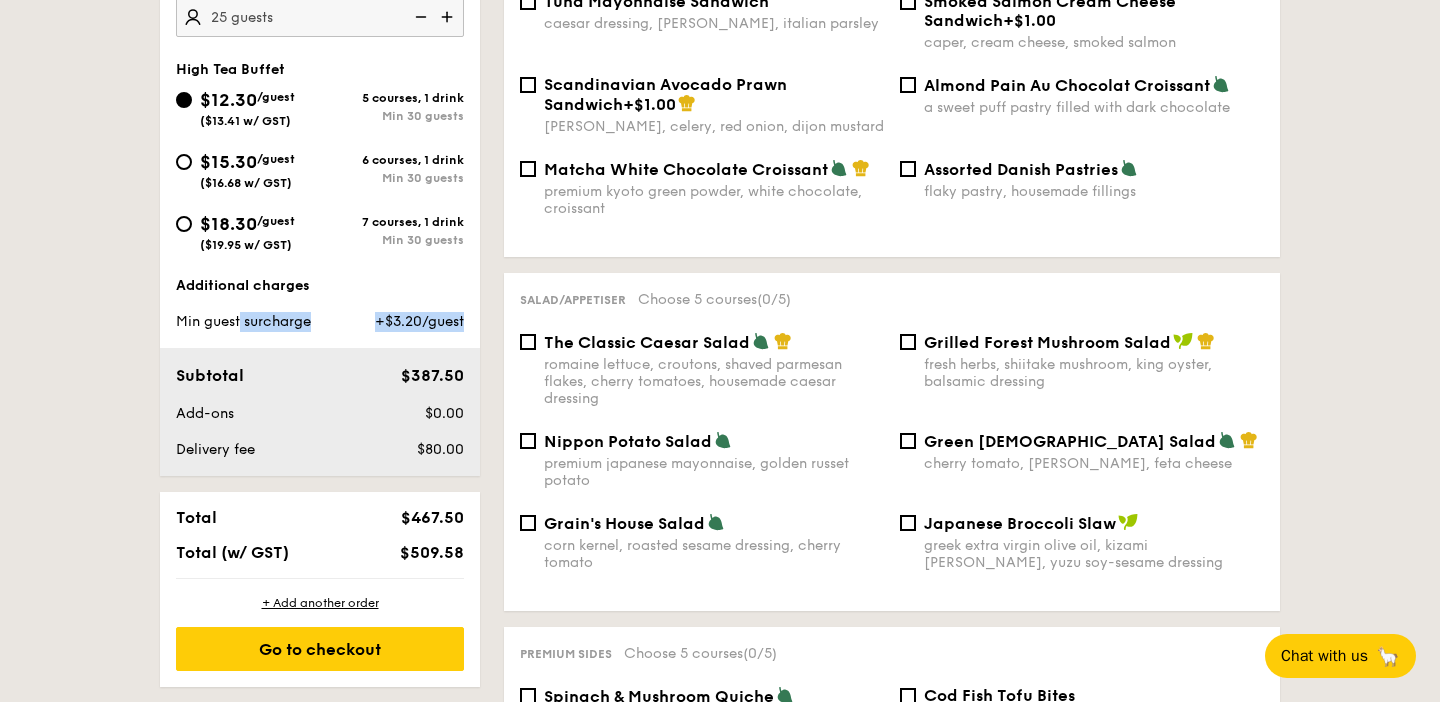 click on "+$3.20/guest" at bounding box center [419, 321] 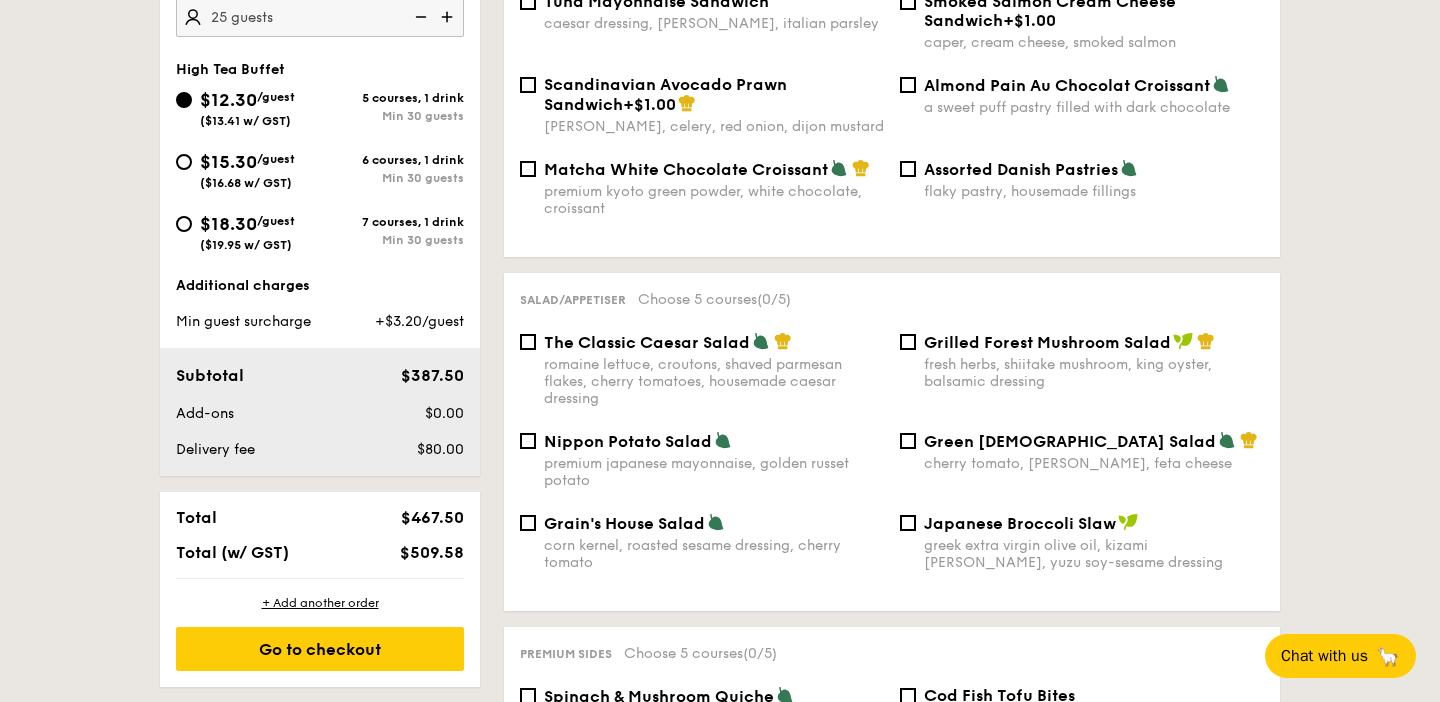 click at bounding box center (449, 17) 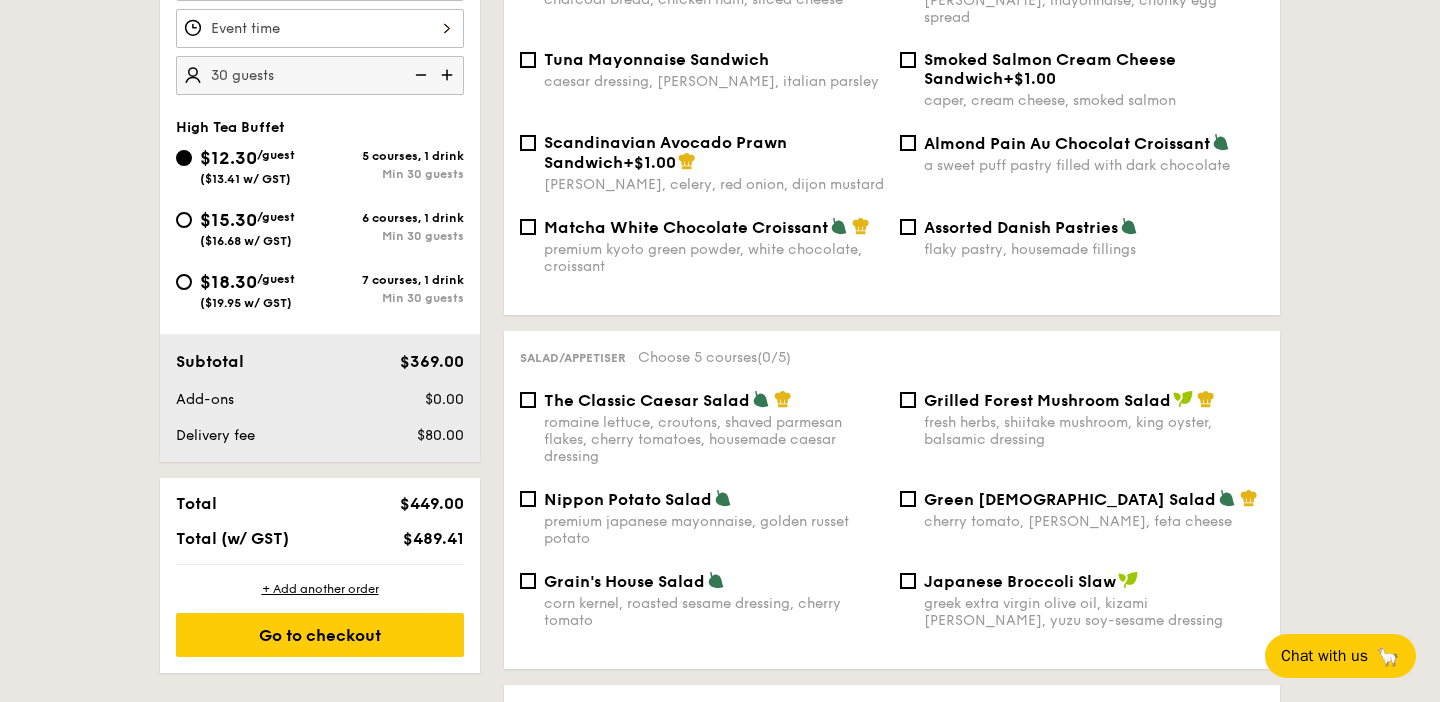 scroll, scrollTop: 593, scrollLeft: 0, axis: vertical 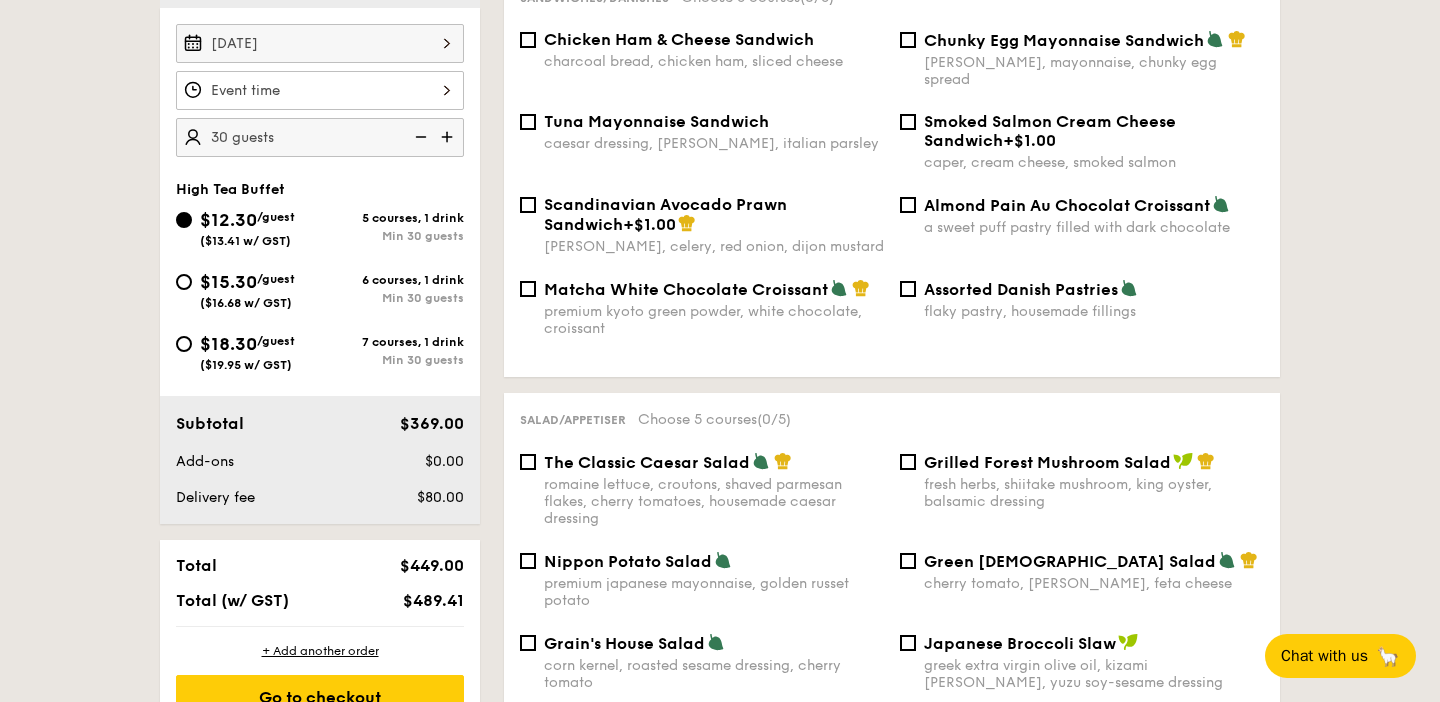 click at bounding box center [419, 137] 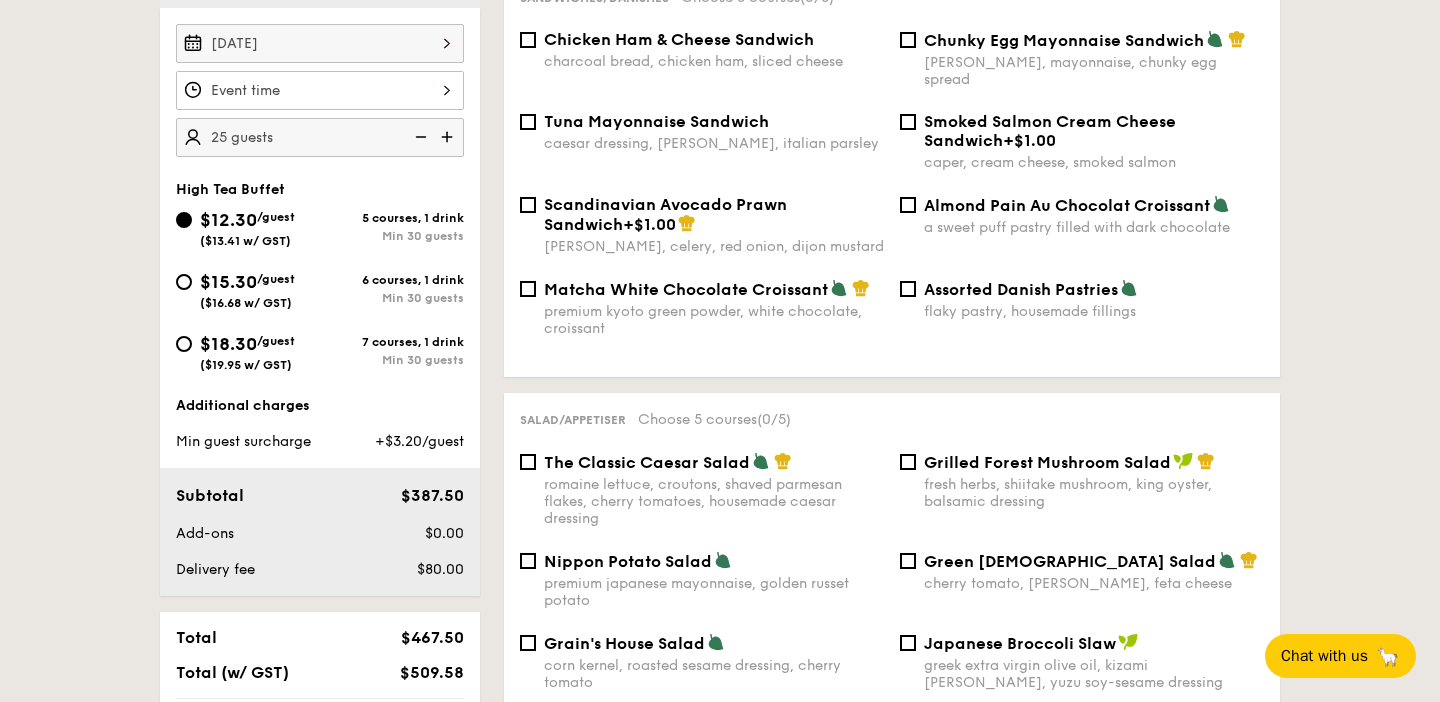click at bounding box center (449, 137) 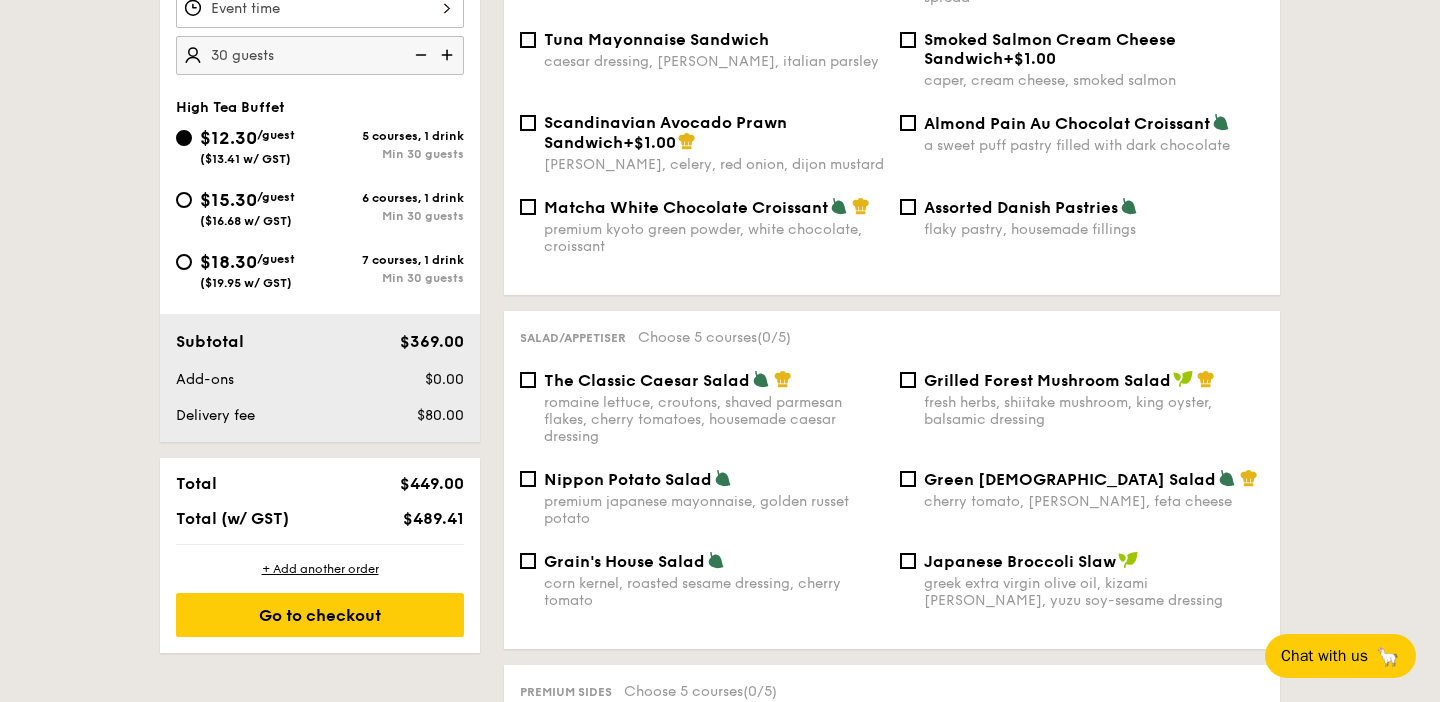 scroll, scrollTop: 753, scrollLeft: 0, axis: vertical 